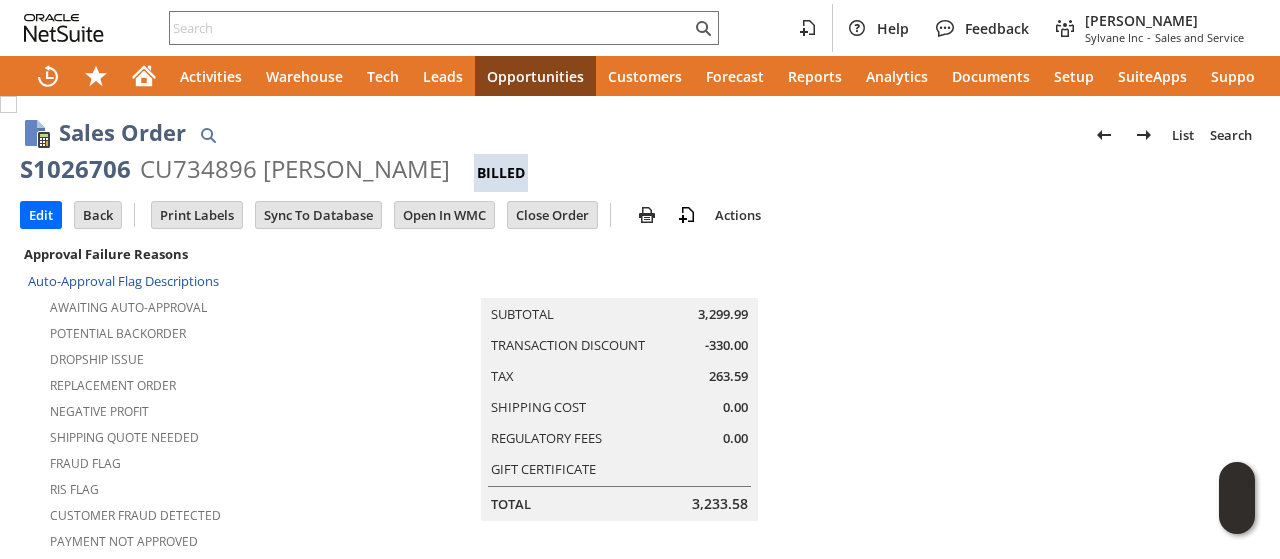 scroll, scrollTop: 0, scrollLeft: 0, axis: both 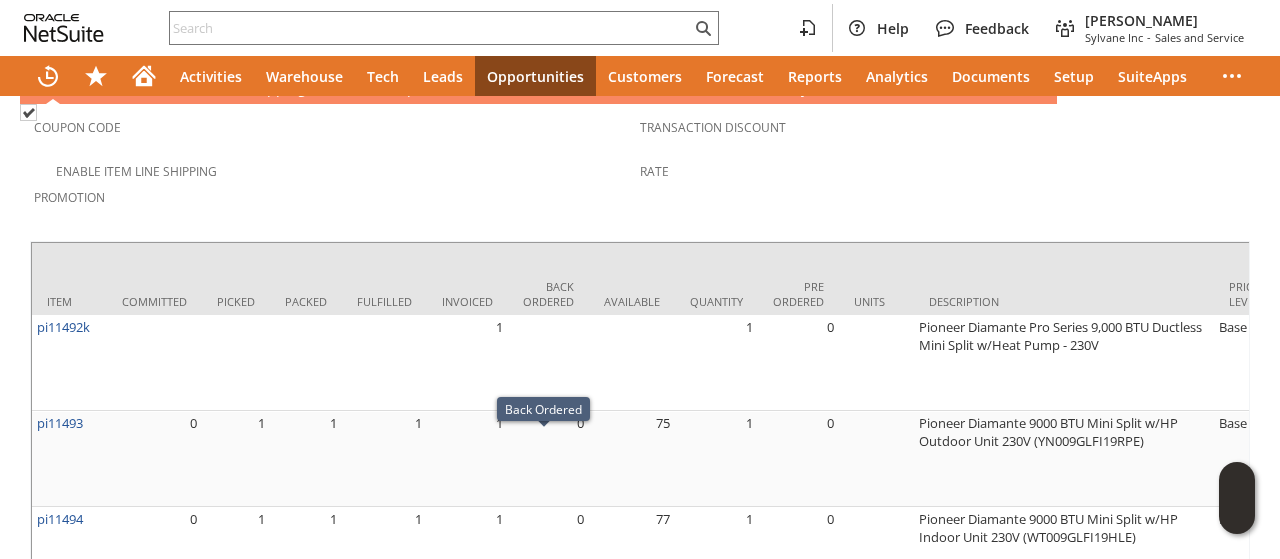 click on "Rate" at bounding box center [943, 179] 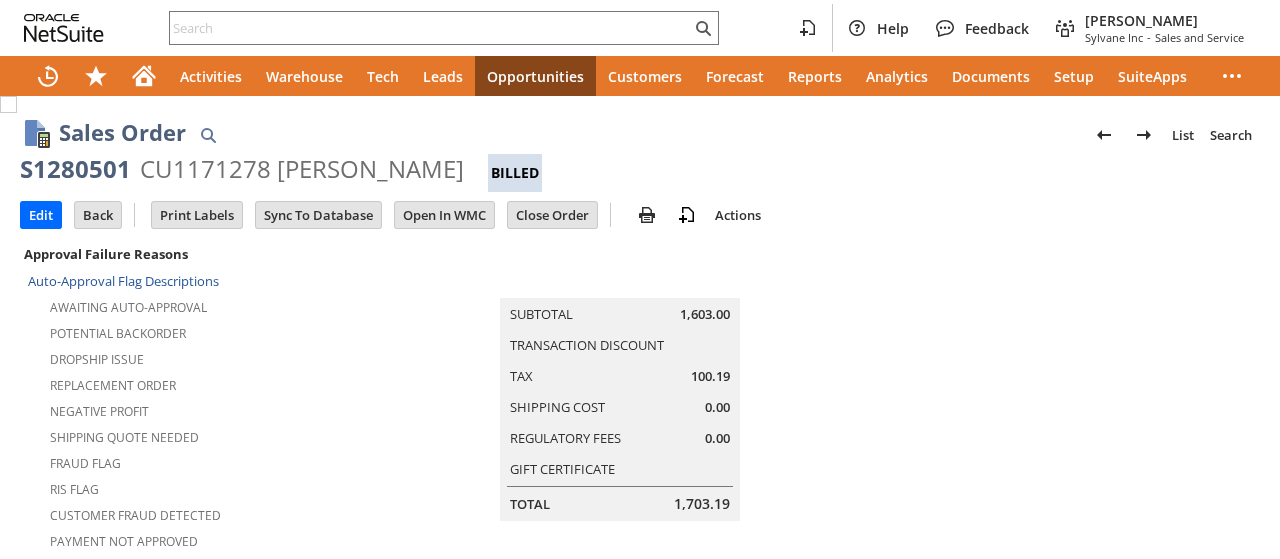 scroll, scrollTop: 0, scrollLeft: 0, axis: both 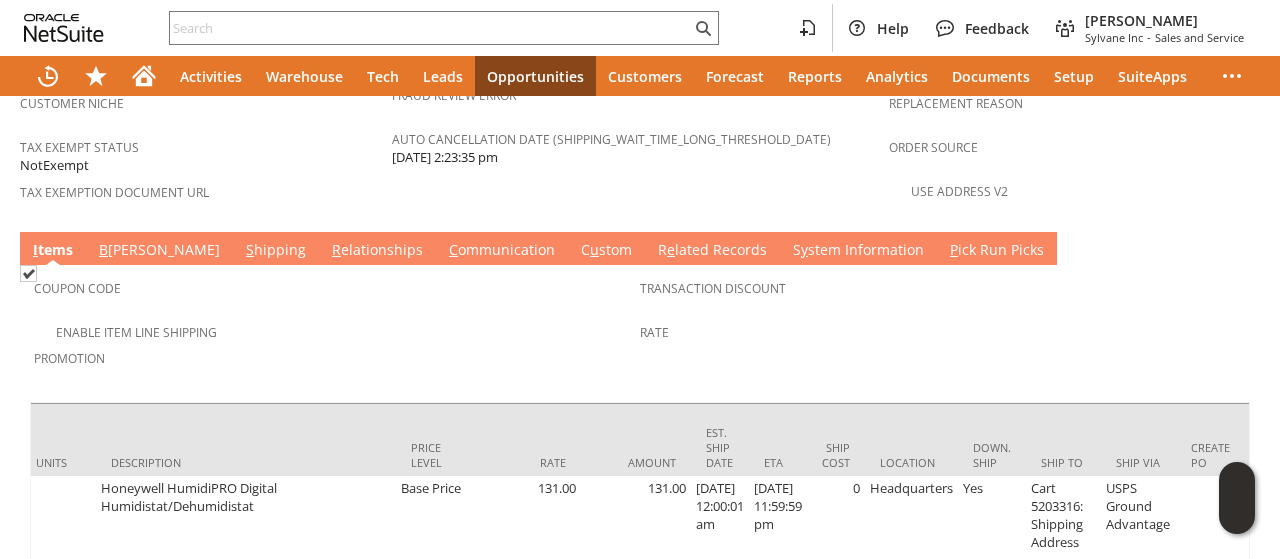 click on "S hipping" at bounding box center (276, 251) 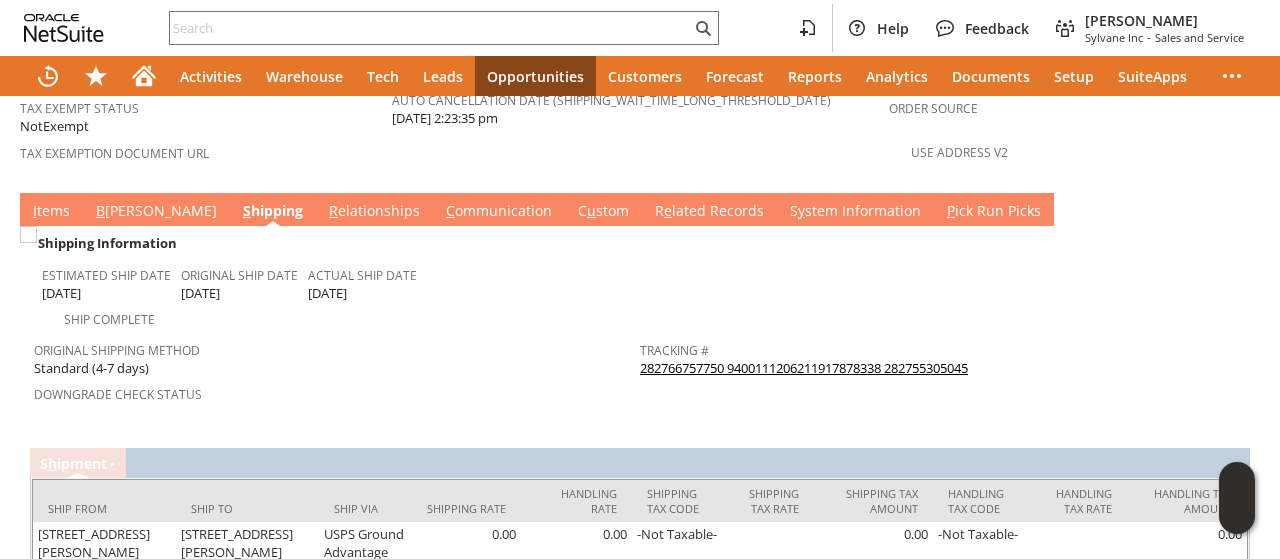scroll, scrollTop: 1439, scrollLeft: 0, axis: vertical 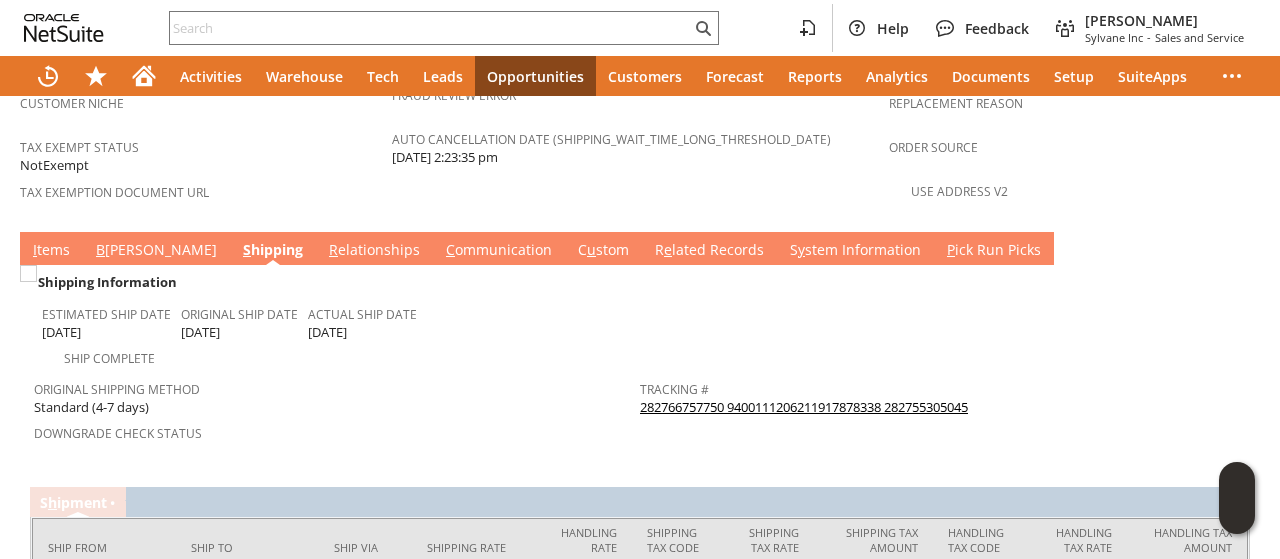 click on "I tems" at bounding box center (51, 251) 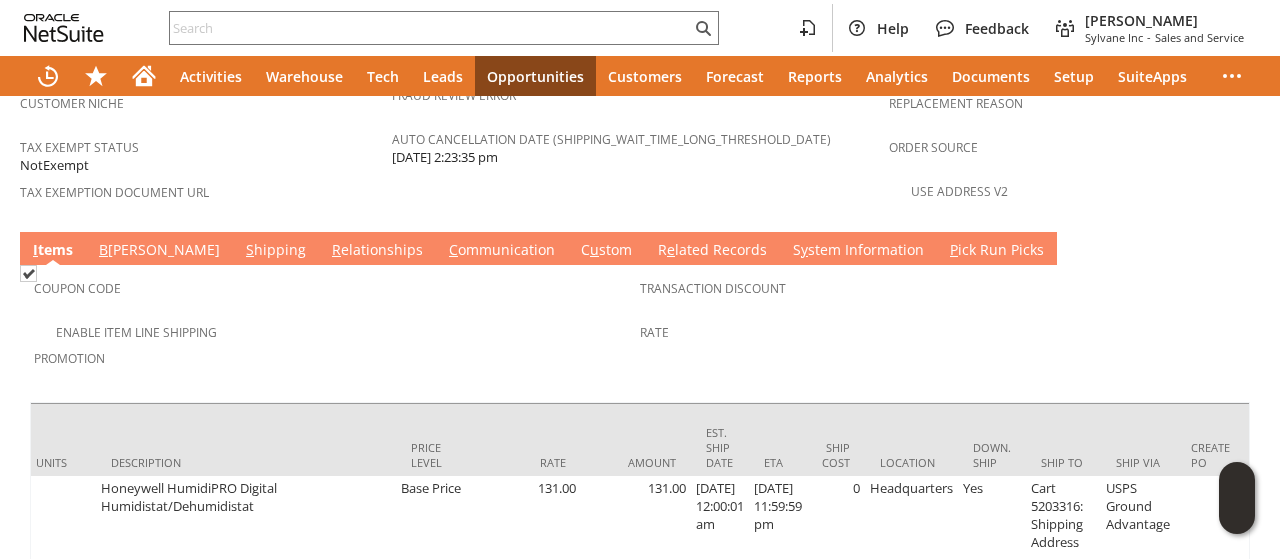 scroll, scrollTop: 0, scrollLeft: 818, axis: horizontal 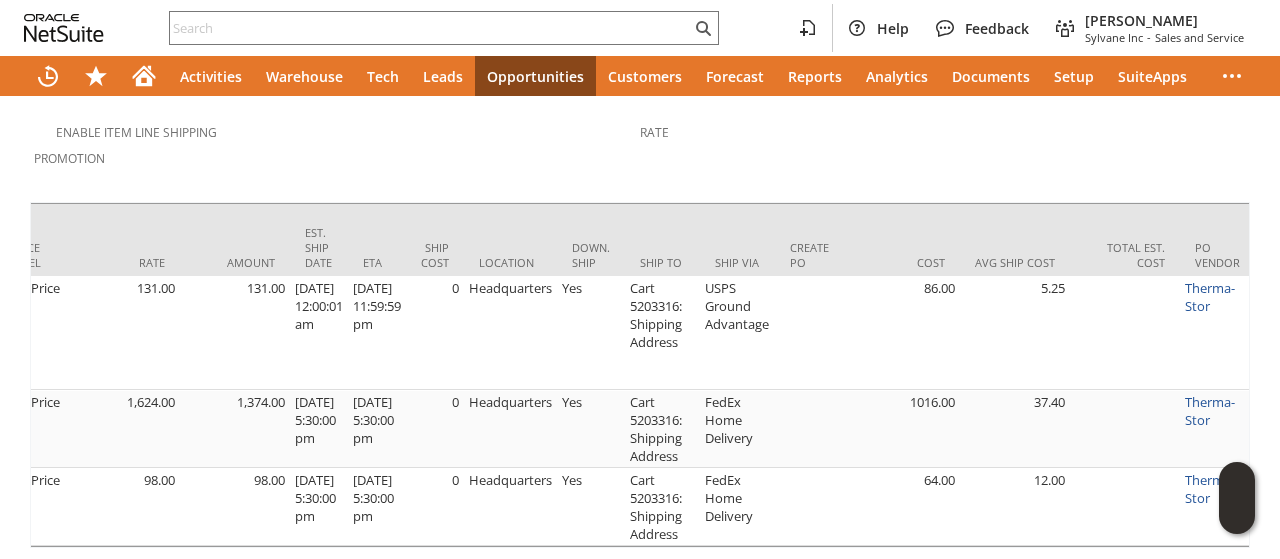 click on "Transaction Discount
Rate" at bounding box center [943, 128] 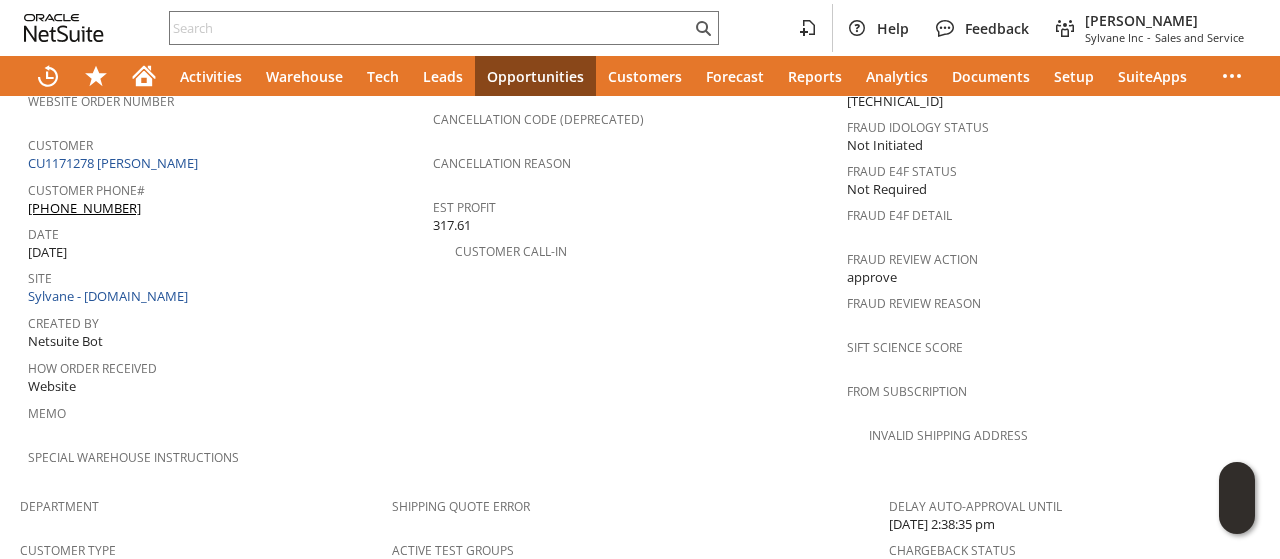 scroll, scrollTop: 839, scrollLeft: 0, axis: vertical 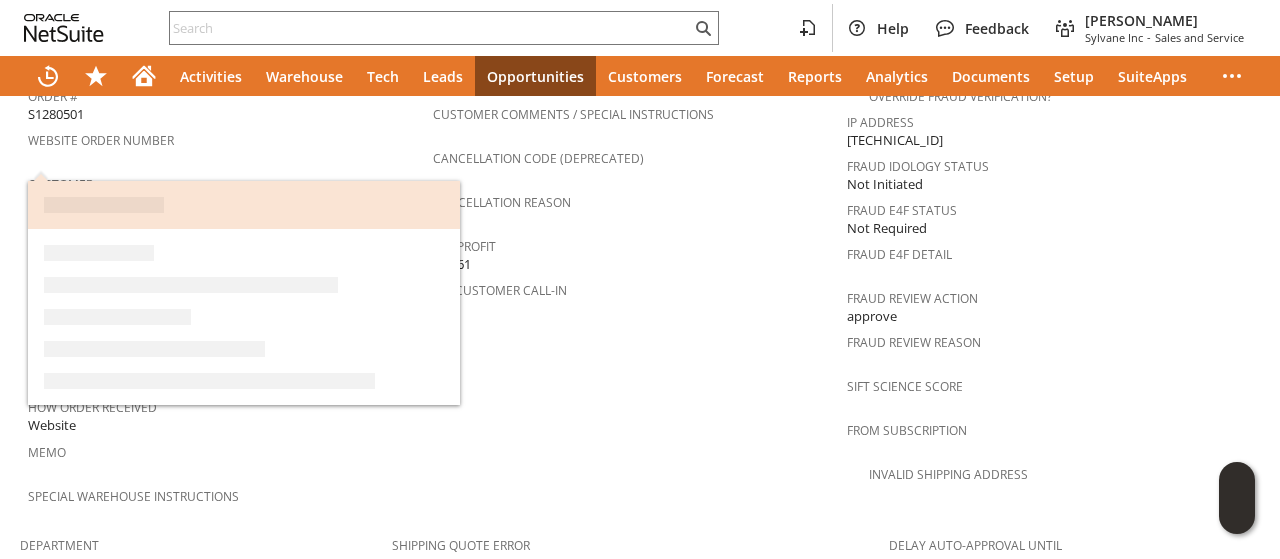 click on "CU1171278 Keith J Carville" at bounding box center [115, 202] 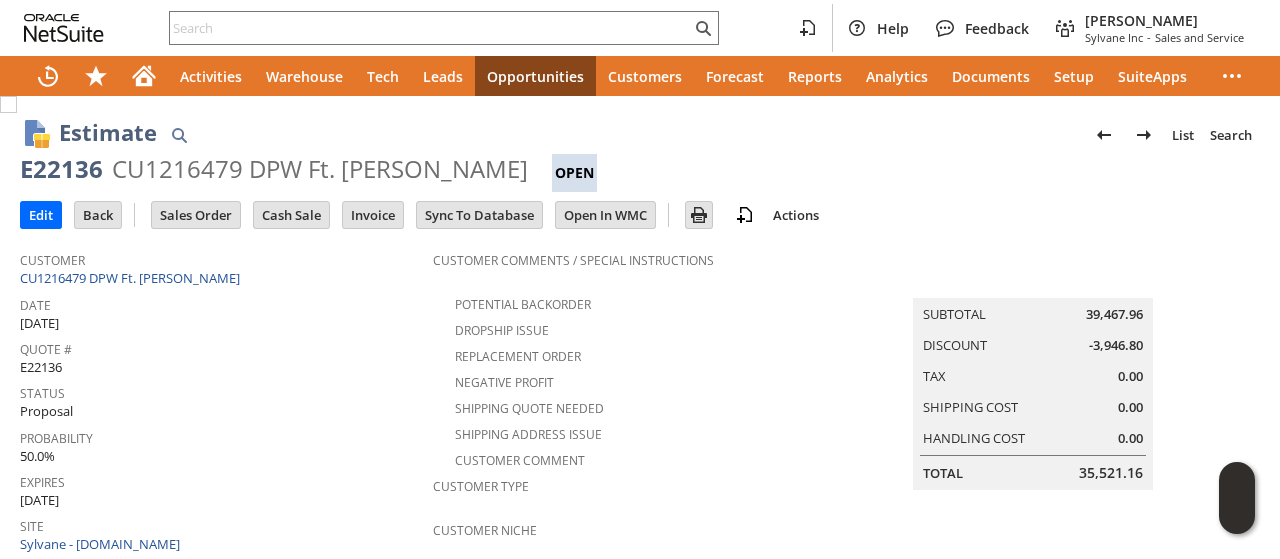 scroll, scrollTop: 0, scrollLeft: 0, axis: both 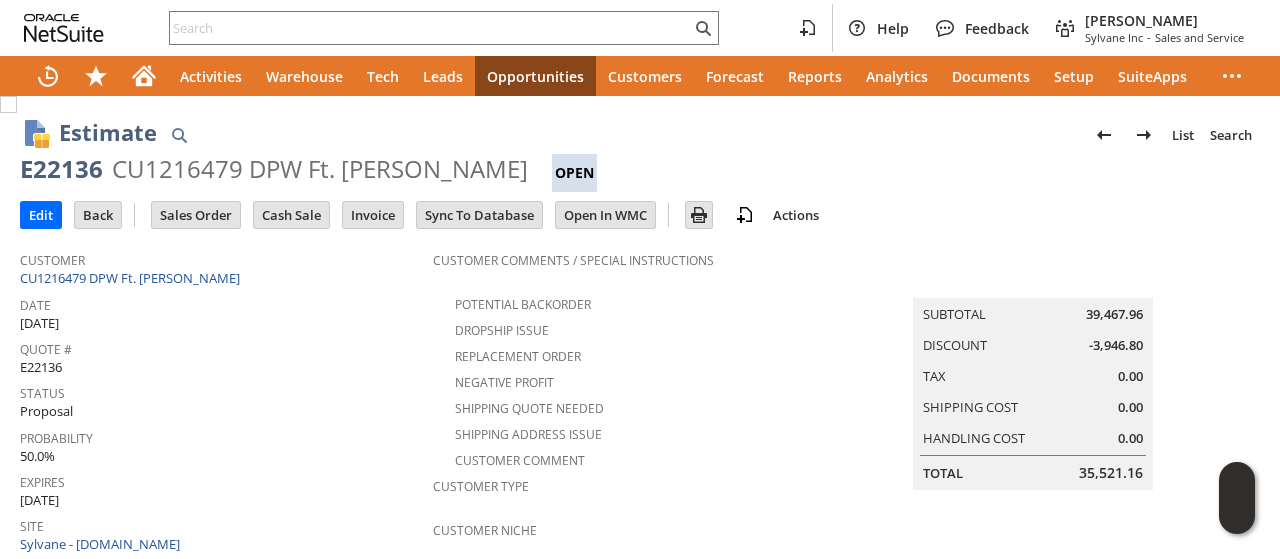 click on "E22136" at bounding box center (61, 169) 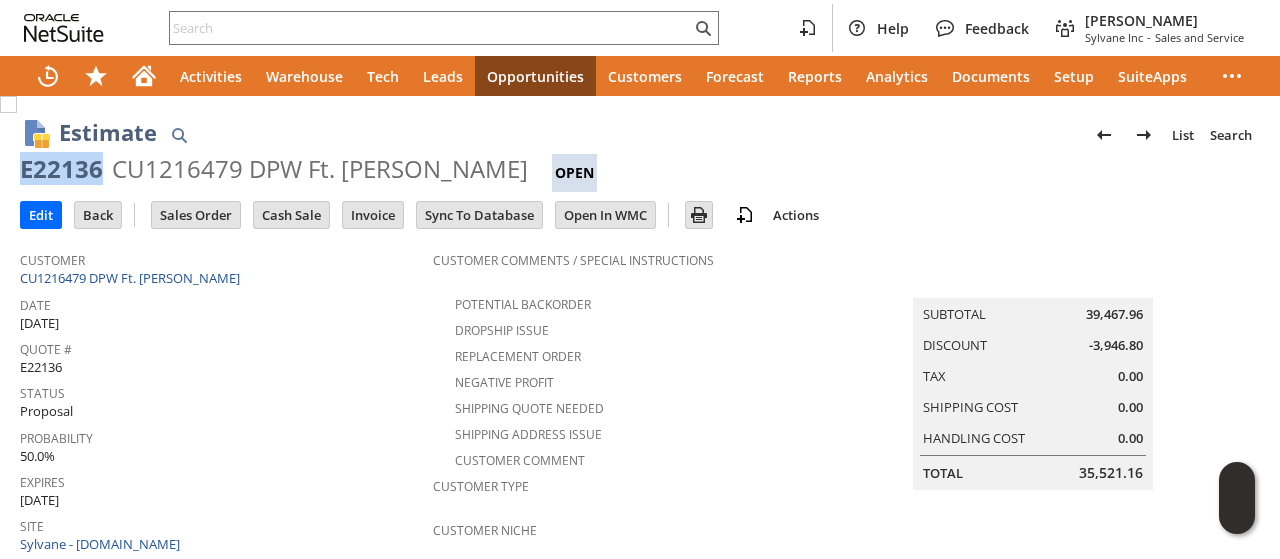 click on "E22136" at bounding box center (61, 169) 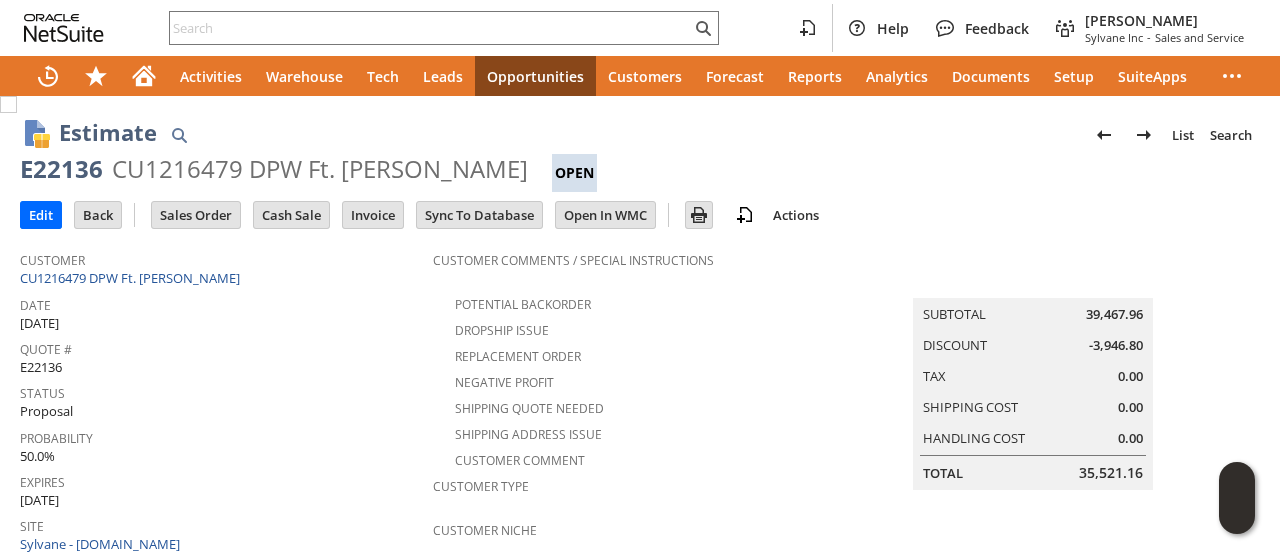 click on "E22136" at bounding box center [61, 169] 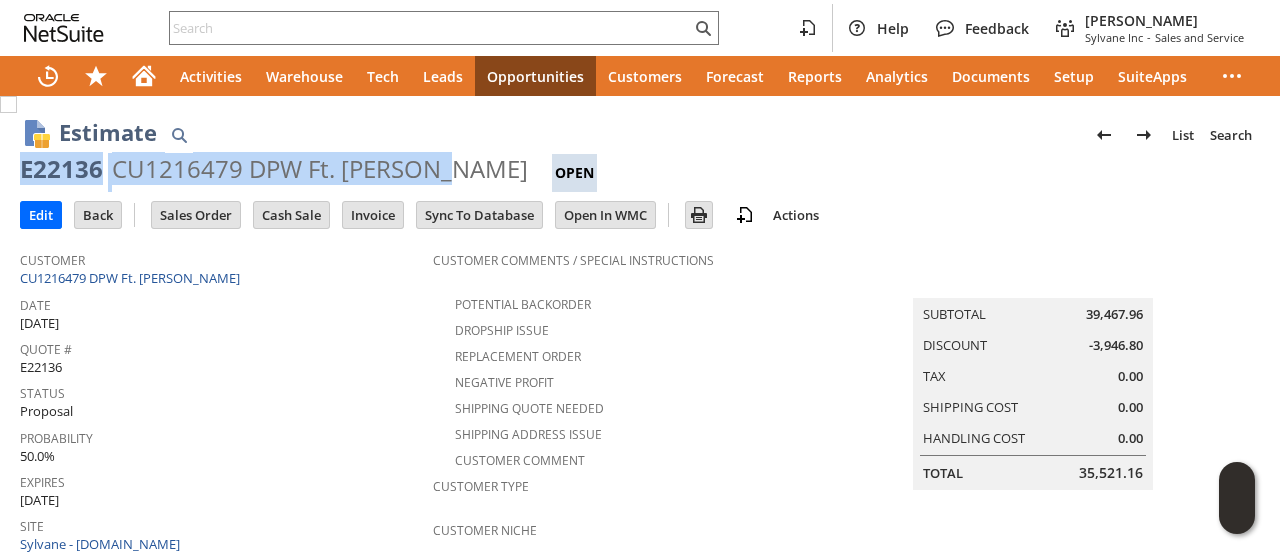 drag, startPoint x: 72, startPoint y: 168, endPoint x: 398, endPoint y: 164, distance: 326.02454 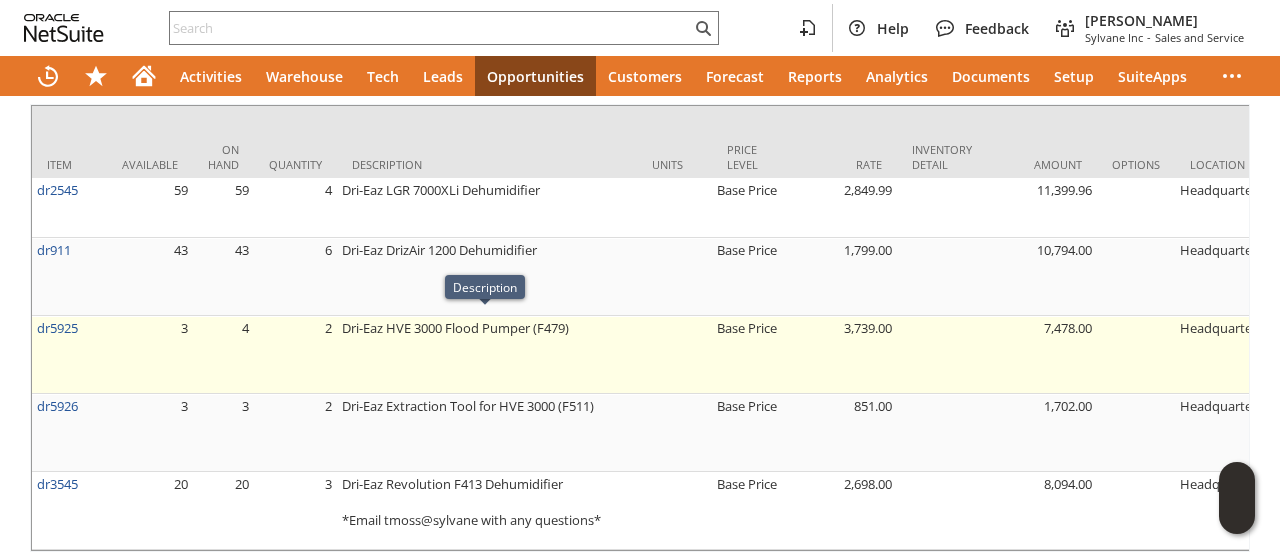 scroll, scrollTop: 919, scrollLeft: 0, axis: vertical 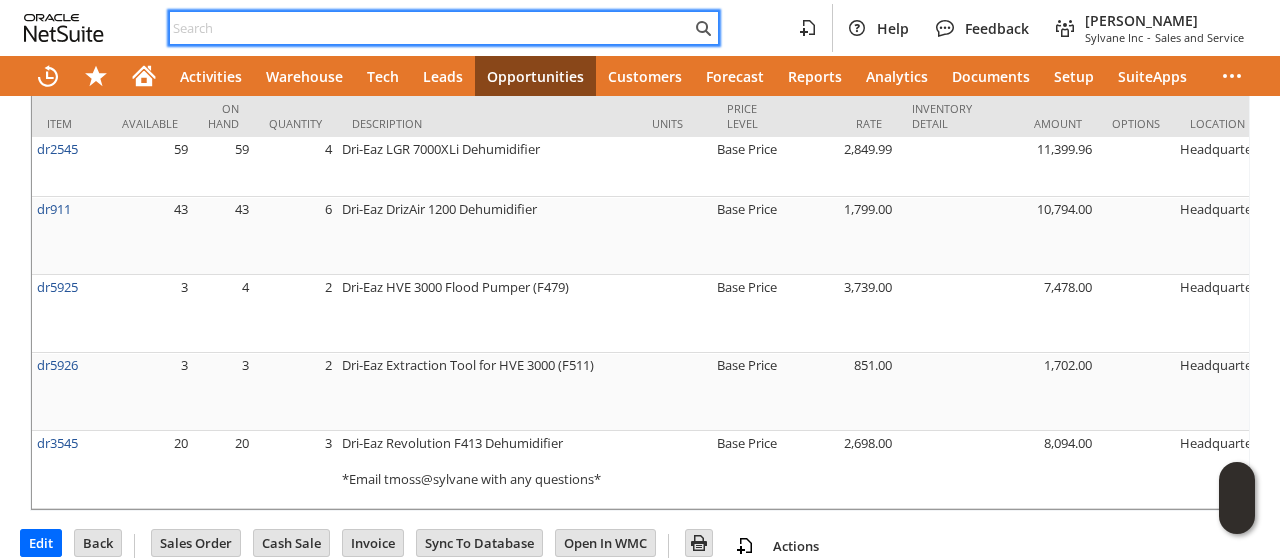 paste on "2133696031" 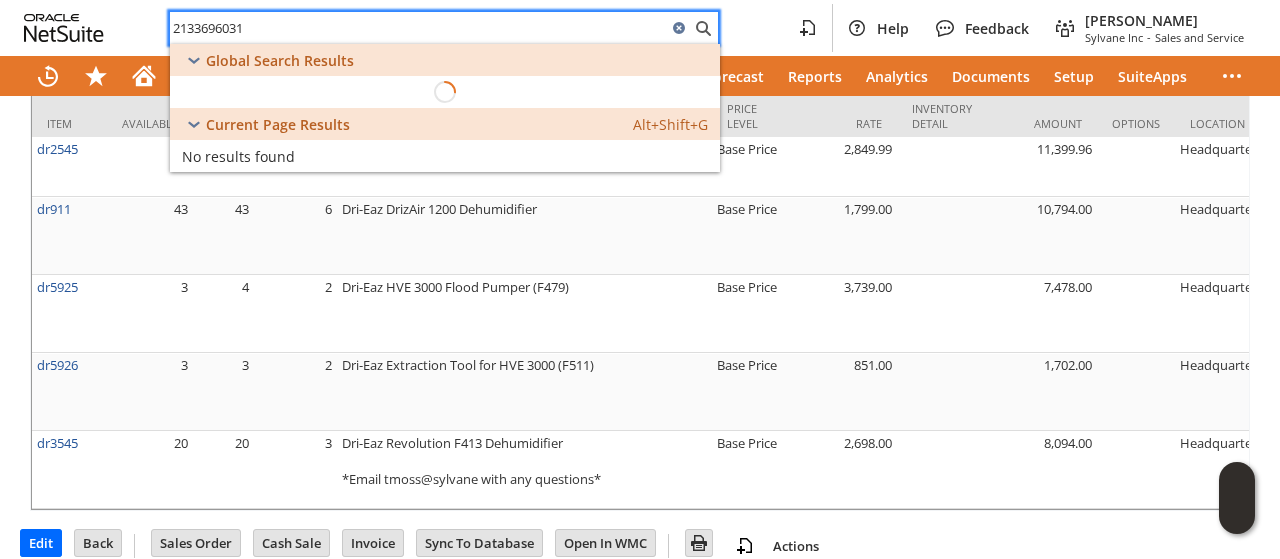 type on "2133696031" 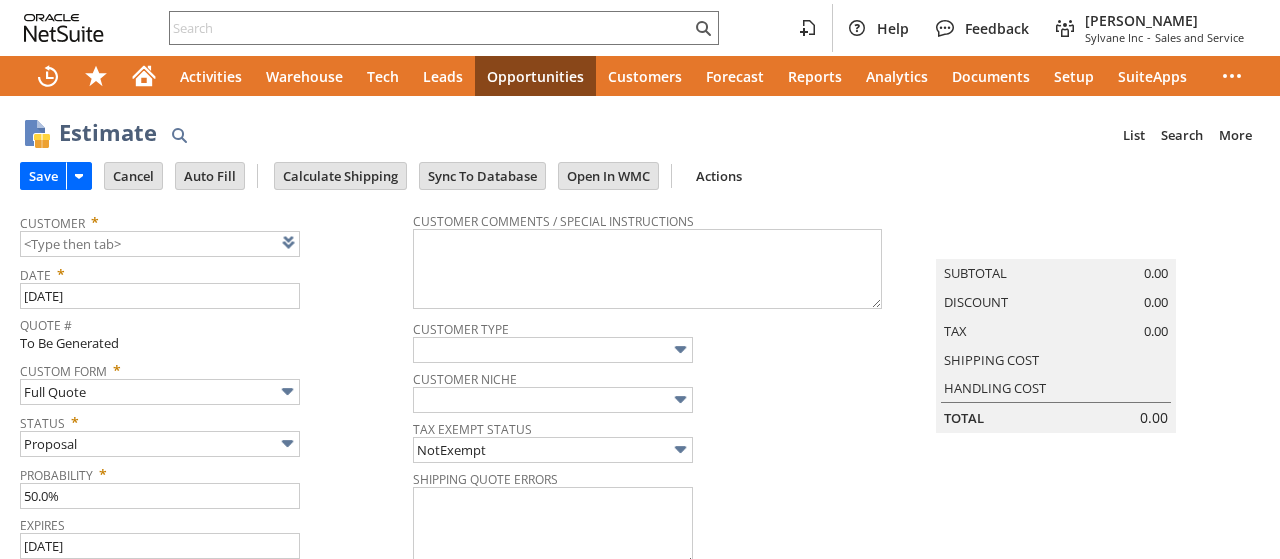 scroll, scrollTop: 0, scrollLeft: 0, axis: both 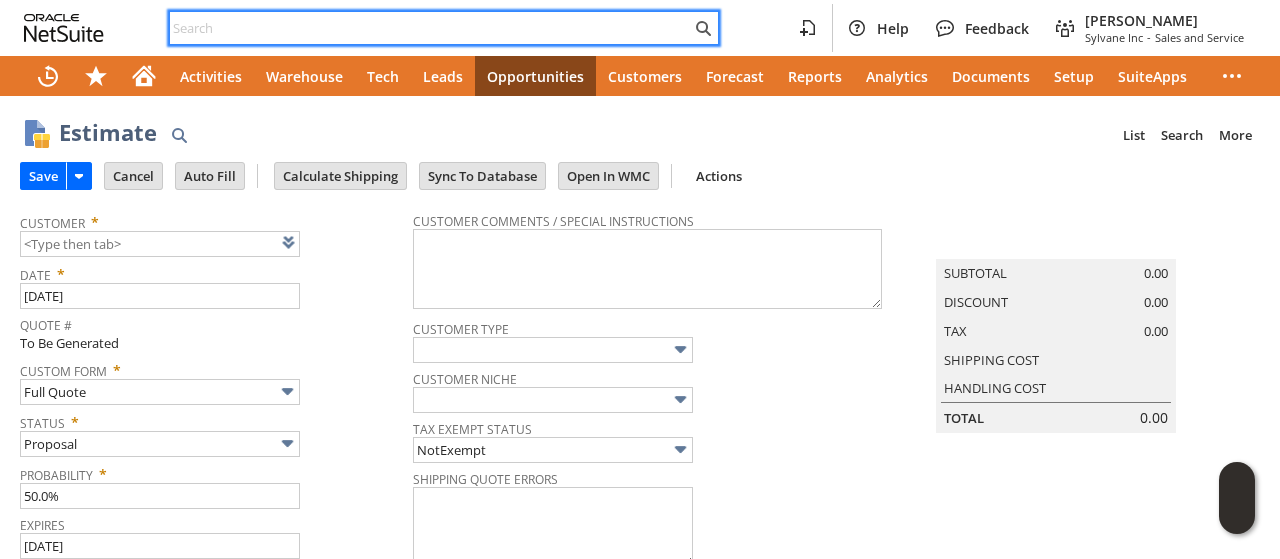 paste on "[EMAIL_ADDRESS][DOMAIN_NAME]" 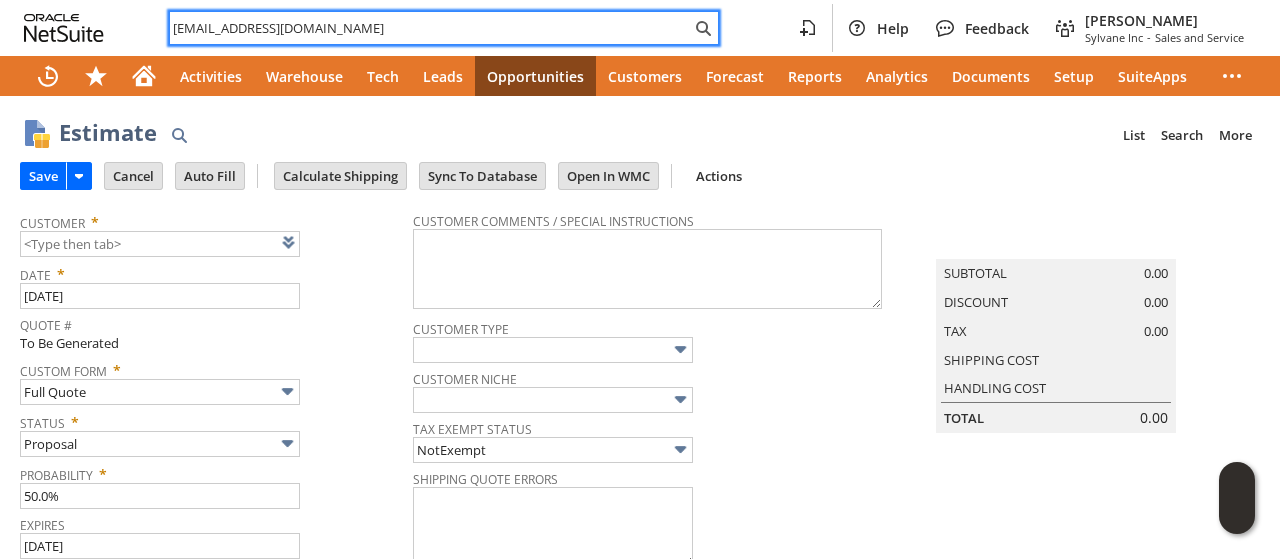 click on "Date
*" at bounding box center (211, 271) 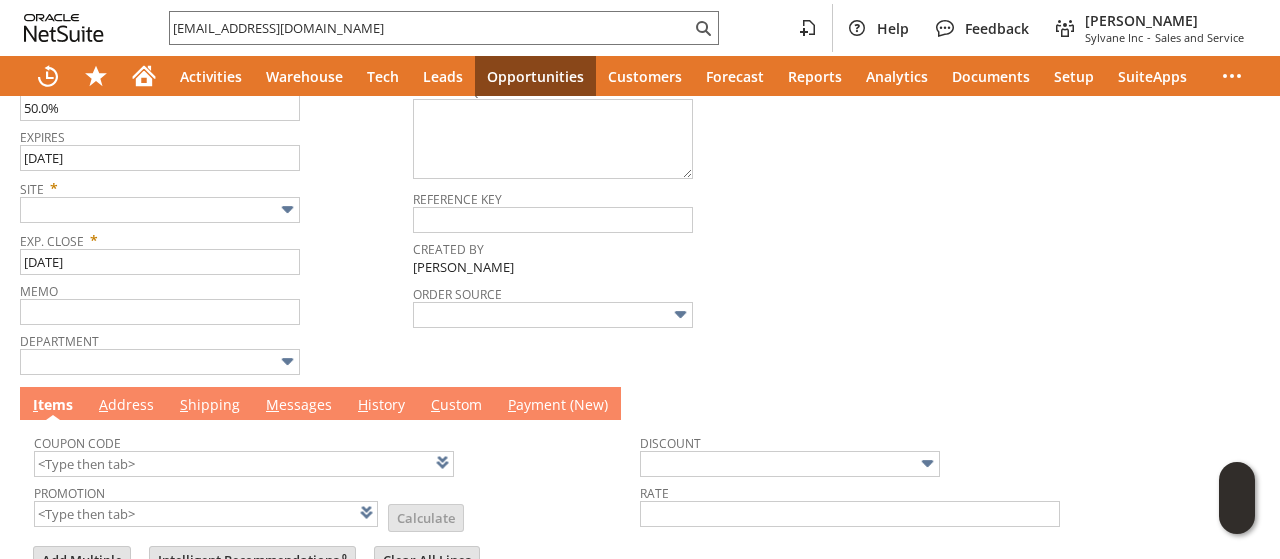 scroll, scrollTop: 405, scrollLeft: 0, axis: vertical 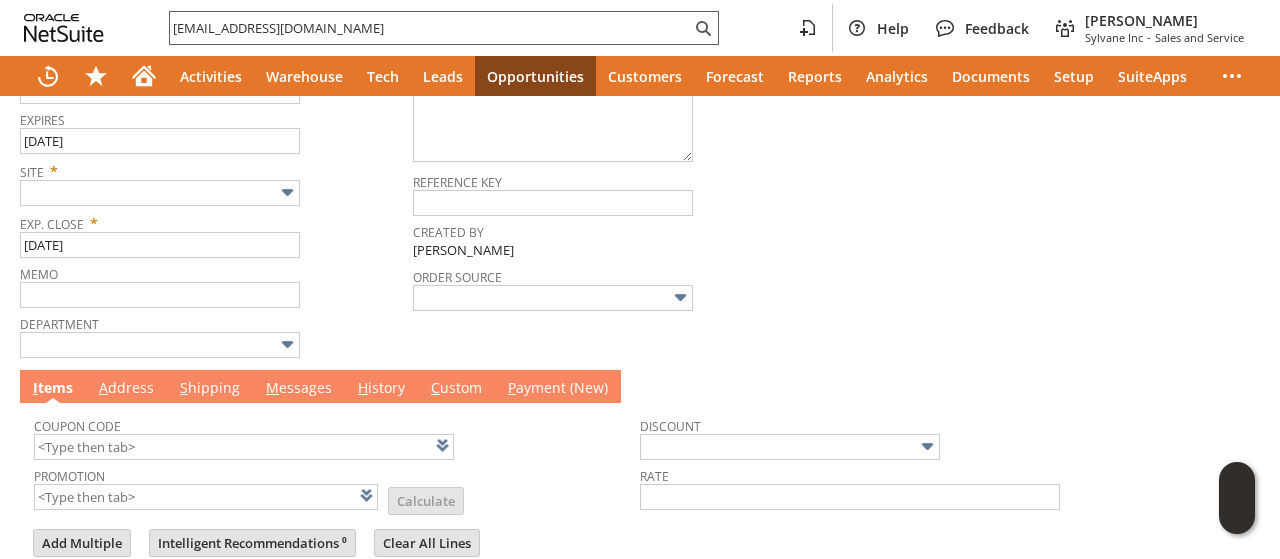 click on "[EMAIL_ADDRESS][DOMAIN_NAME]" at bounding box center (430, 28) 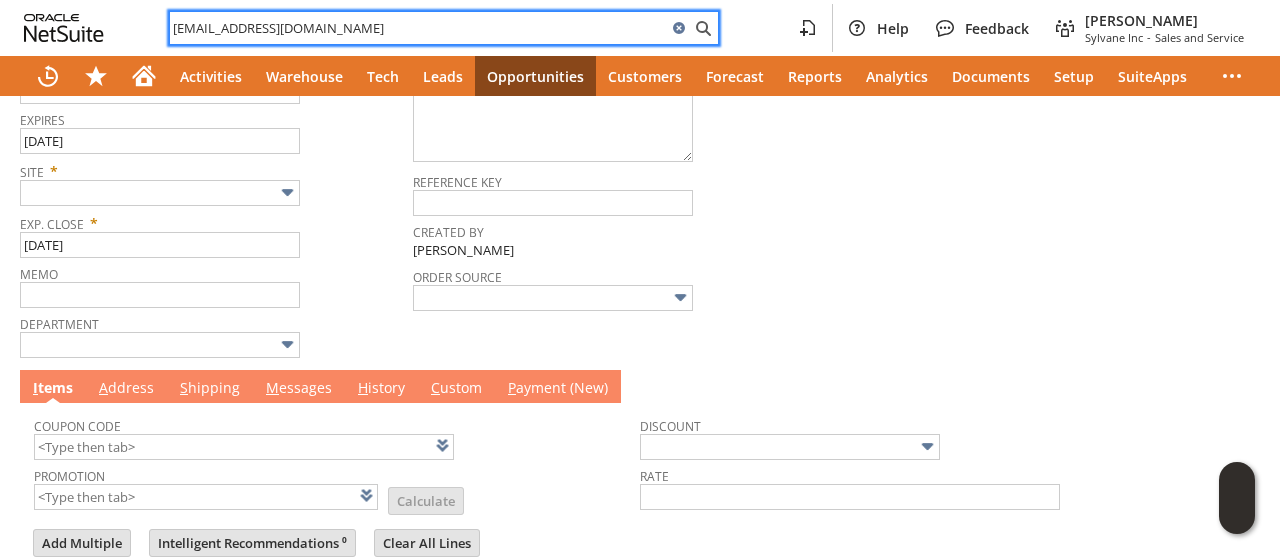 click on "[EMAIL_ADDRESS][DOMAIN_NAME]" at bounding box center (418, 28) 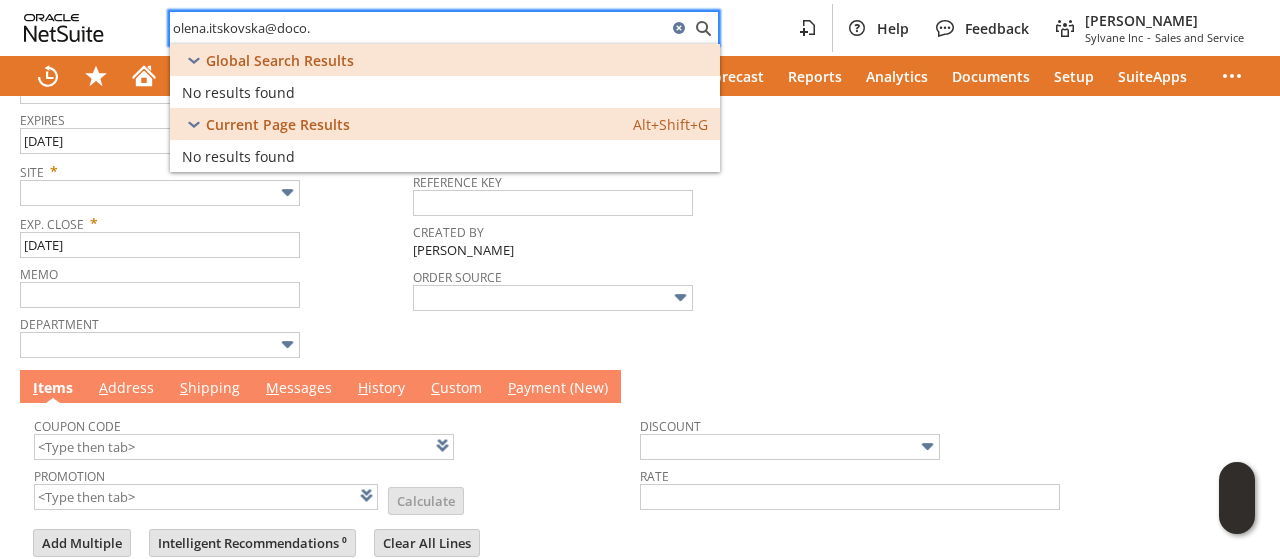 type on "olena.itskovska@doco." 